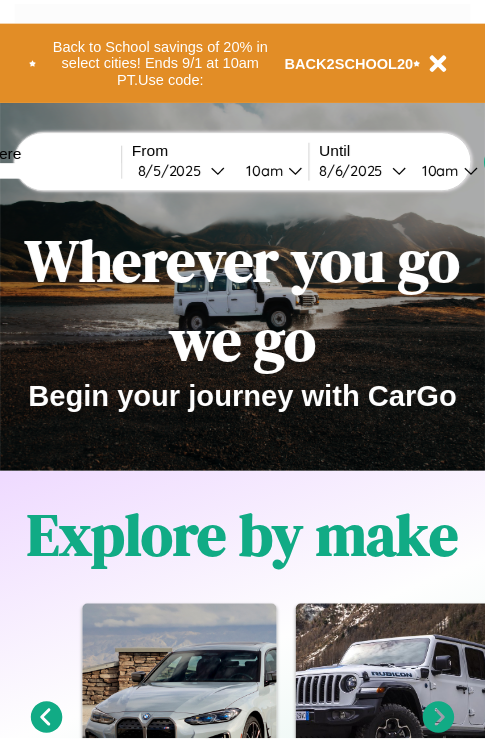scroll, scrollTop: 0, scrollLeft: 0, axis: both 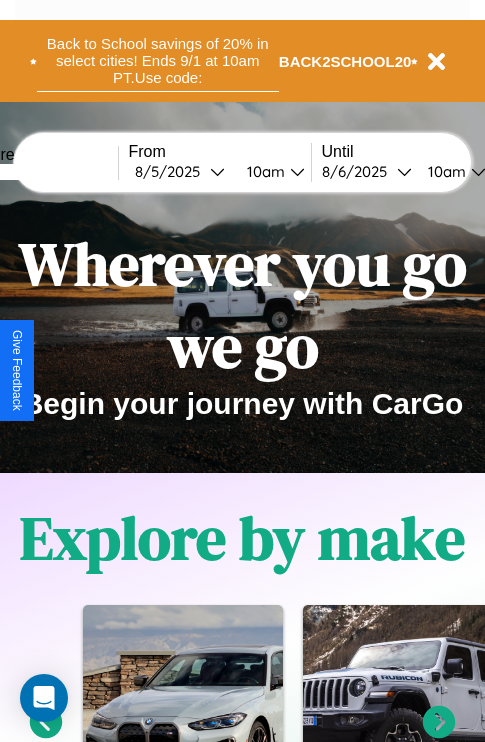 click on "Back to School savings of 20% in select cities! Ends 9/1 at 10am PT.  Use code:" at bounding box center [158, 61] 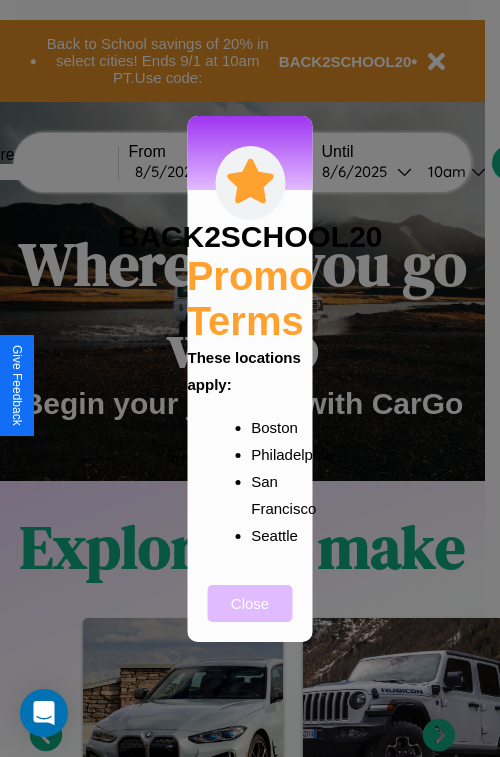 click on "Close" at bounding box center [250, 603] 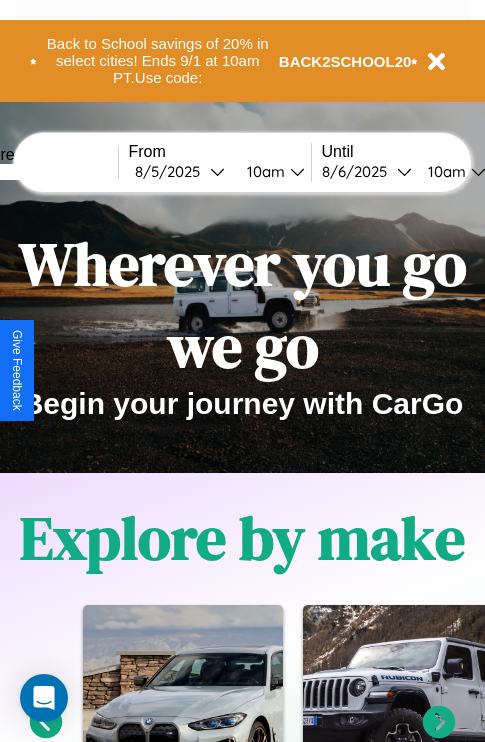 click at bounding box center (43, 172) 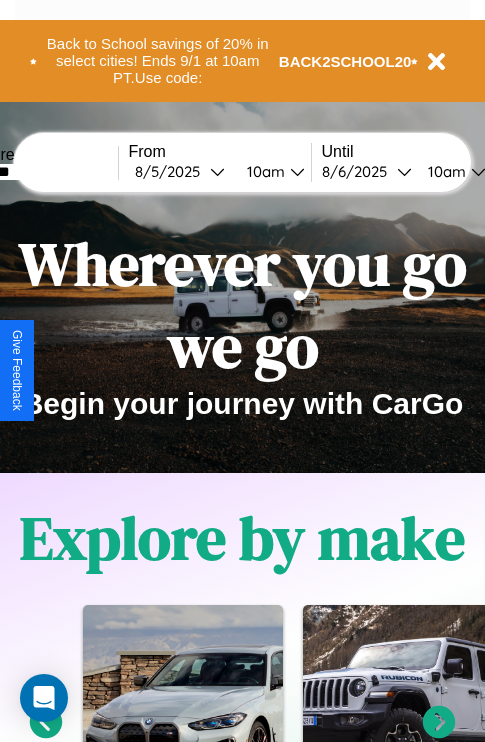 type on "*******" 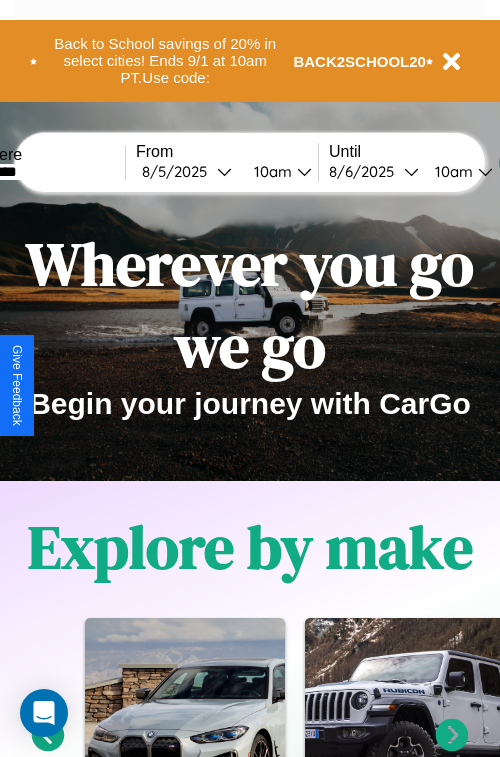 select on "*" 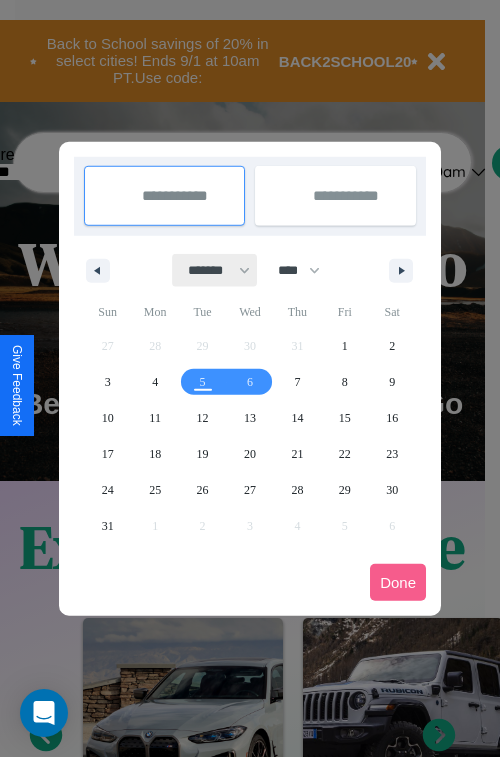 click on "******* ******** ***** ***** *** **** **** ****** ********* ******* ******** ********" at bounding box center [215, 270] 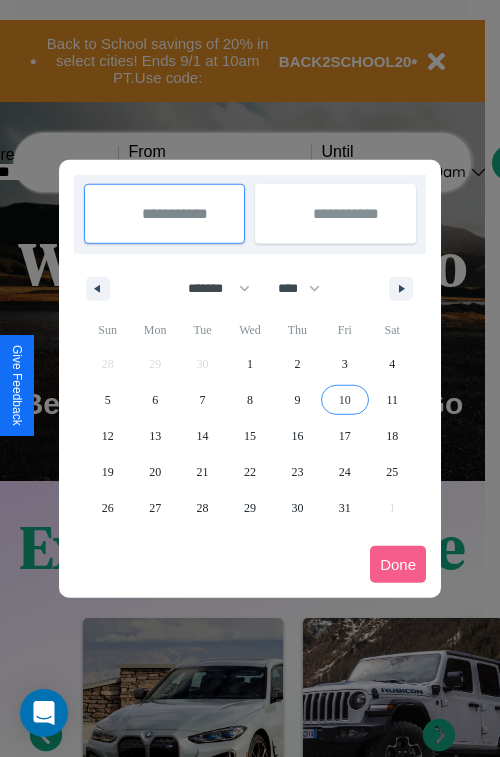 click on "10" at bounding box center [345, 400] 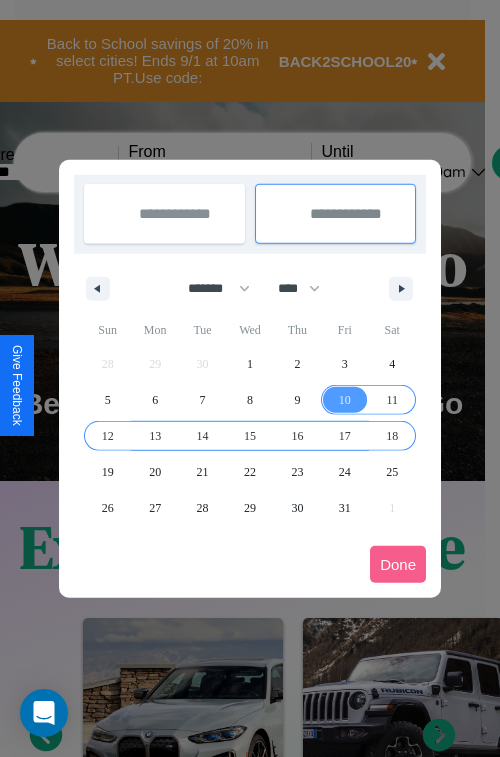 click on "18" at bounding box center [392, 436] 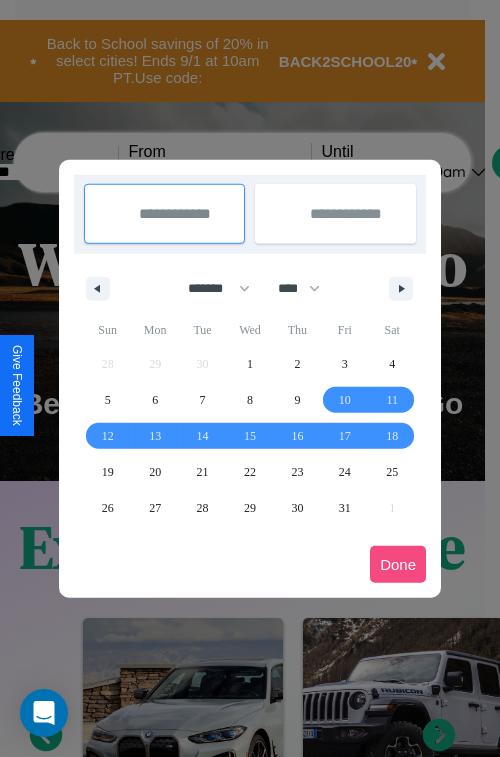 click on "Done" at bounding box center [398, 564] 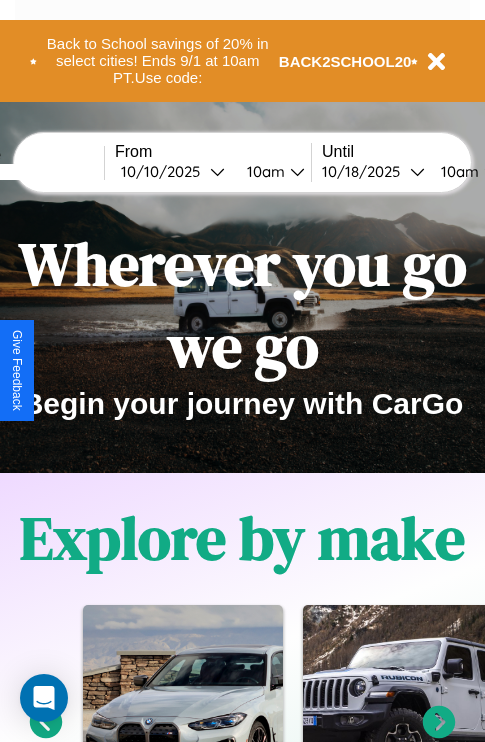 scroll, scrollTop: 0, scrollLeft: 81, axis: horizontal 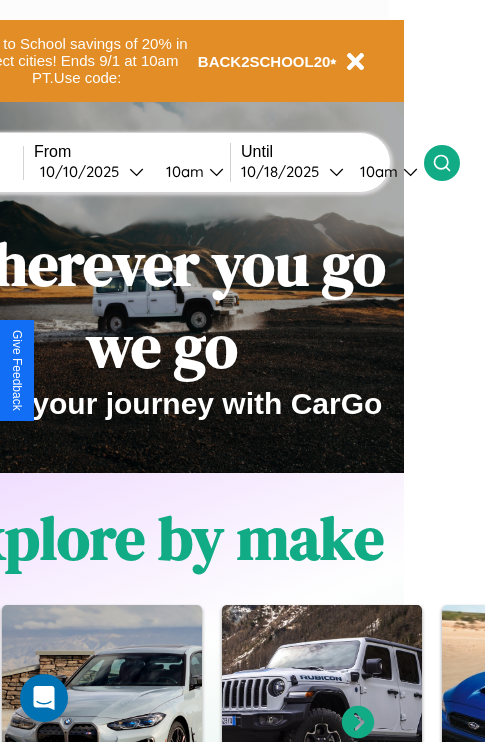 click 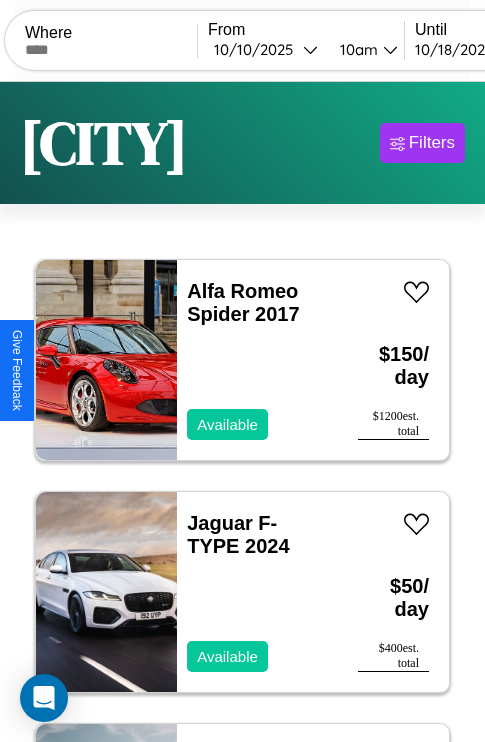 scroll, scrollTop: 79, scrollLeft: 0, axis: vertical 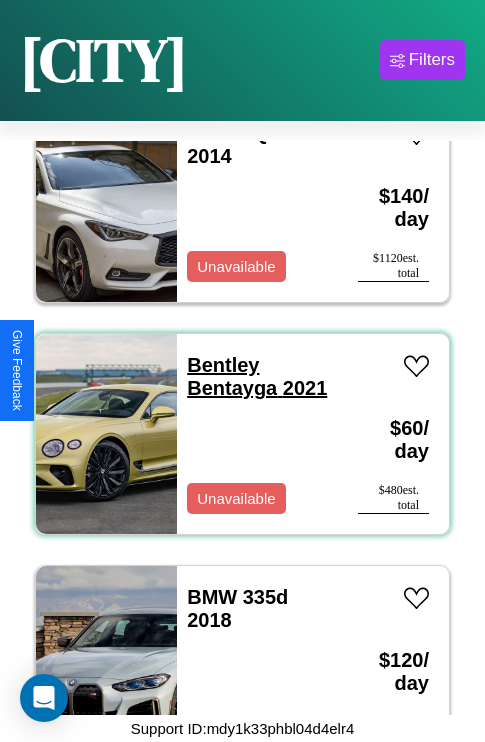 click on "Bentley   Bentayga   2021" at bounding box center [257, 376] 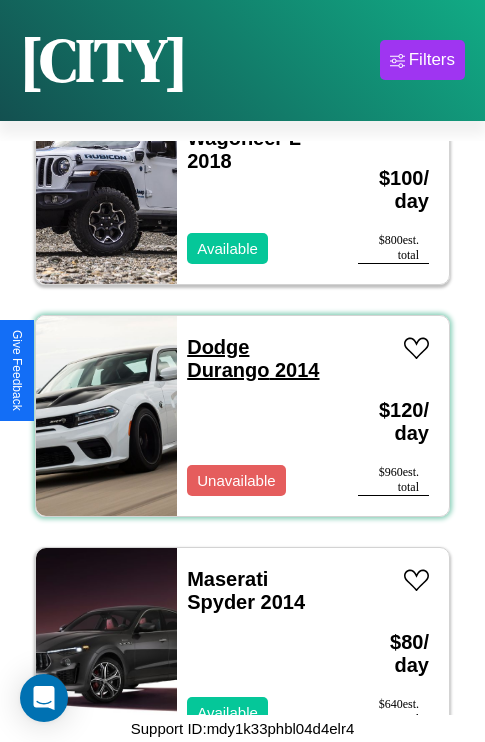 scroll, scrollTop: 1003, scrollLeft: 0, axis: vertical 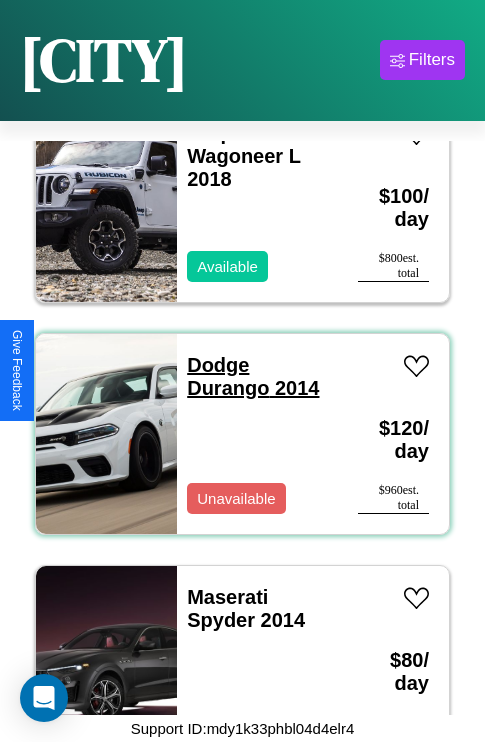click on "Dodge   Durango   2014" at bounding box center (253, 376) 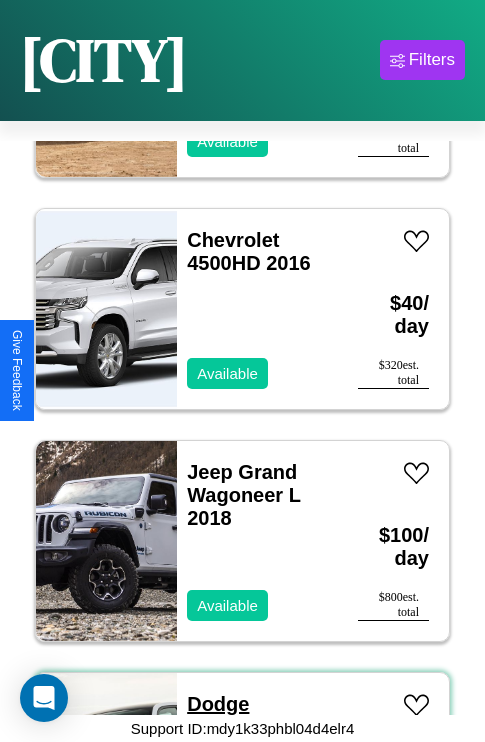 scroll, scrollTop: 307, scrollLeft: 0, axis: vertical 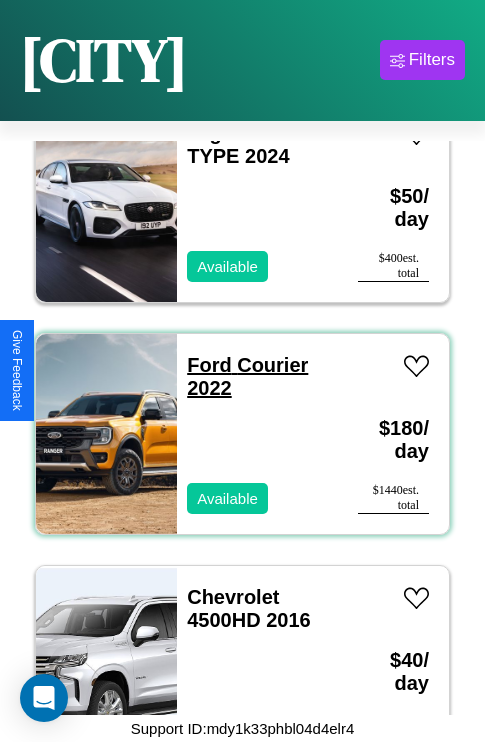 click on "Ford   Courier   2022" at bounding box center [247, 376] 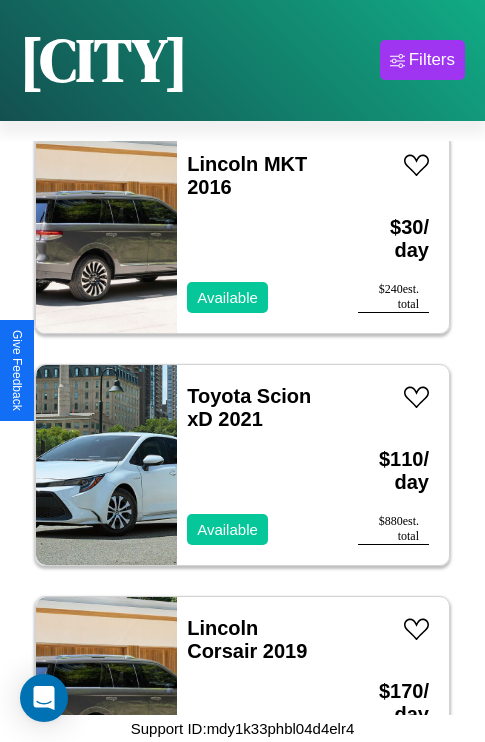 scroll, scrollTop: 5950, scrollLeft: 0, axis: vertical 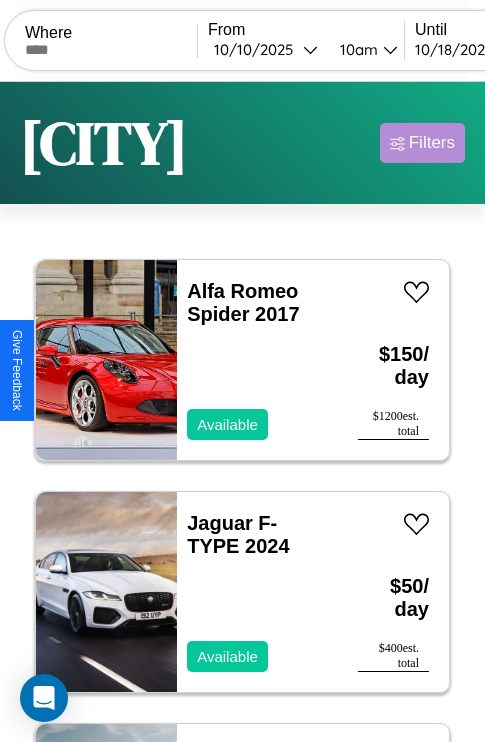 click on "Filters" at bounding box center (432, 143) 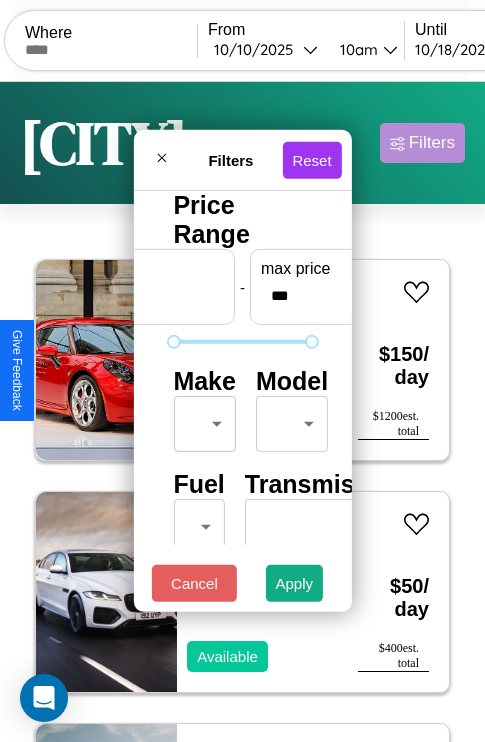 scroll, scrollTop: 162, scrollLeft: 63, axis: both 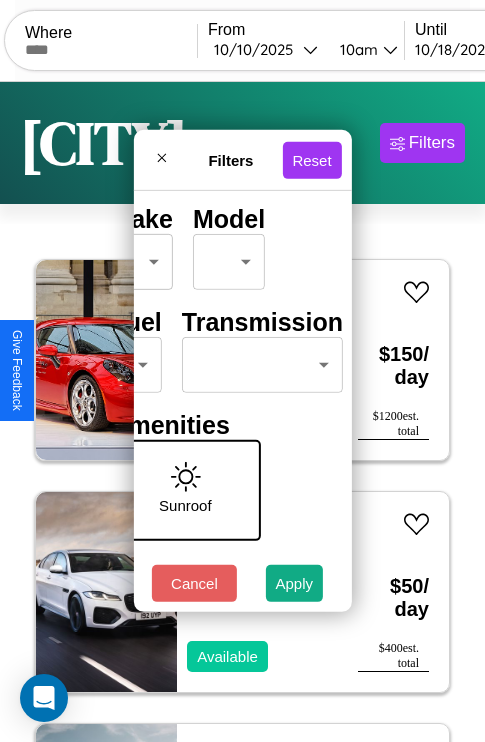 click on "CarGo Where From 10 / 10 / 2025 10am Until 10 / 18 / 2025 10am Become a Host Login Sign Up Phoenix Filters 28  cars in this area These cars can be picked up in this city. Alfa Romeo   Spider   2017 Available $ 150  / day $ 1200  est. total Jaguar   F-TYPE   2024 Available $ 50  / day $ 400  est. total Ford   Courier   2022 Available $ 180  / day $ 1440  est. total Chevrolet   4500HD   2016 Available $ 40  / day $ 320  est. total Jeep   Grand Wagoneer L   2018 Available $ 100  / day $ 800  est. total Dodge   Durango   2014 Unavailable $ 120  / day $ 960  est. total Maserati   Spyder   2014 Available $ 80  / day $ 640  est. total Buick   Skylark   2022 Unavailable $ 180  / day $ 1440  est. total Lincoln   MKS   2022 Unavailable $ 60  / day $ 480  est. total Infiniti   QX60   2014 Unavailable $ 140  / day $ 1120  est. total Bentley   Bentayga   2021 Unavailable $ 60  / day $ 480  est. total BMW   335d   2018 Available $ 120  / day $ 960  est. total Toyota   Previa   2023 Available $ 180  / day $ 1440  est. total" at bounding box center (242, 412) 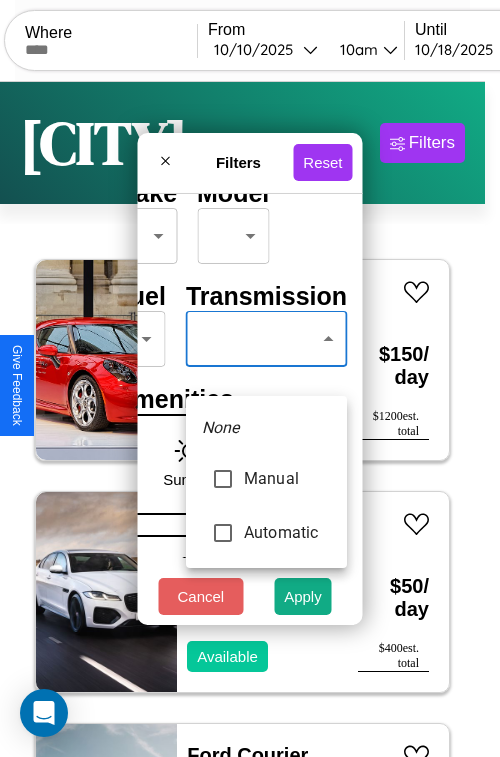 type on "******" 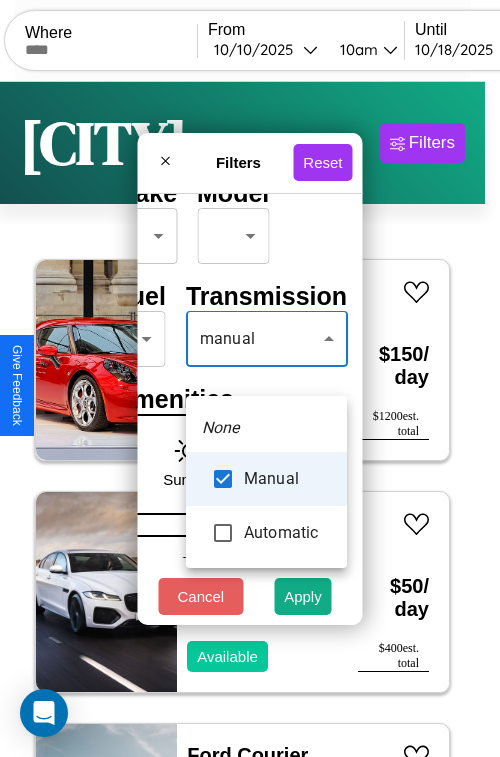 click at bounding box center [250, 378] 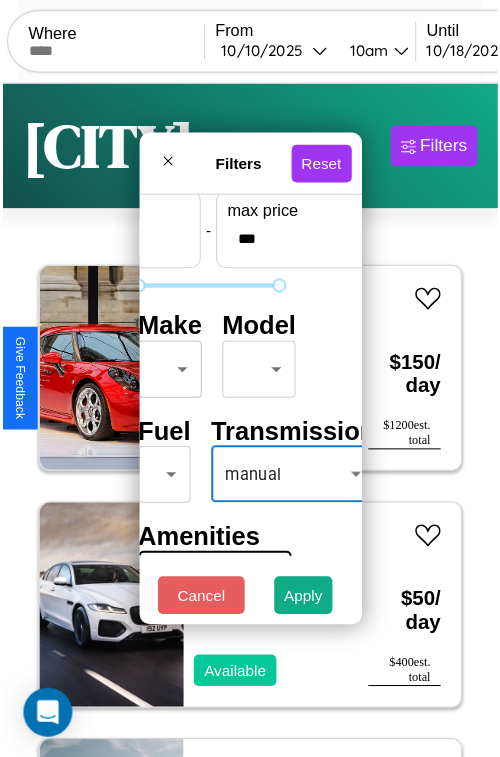 scroll, scrollTop: 59, scrollLeft: 40, axis: both 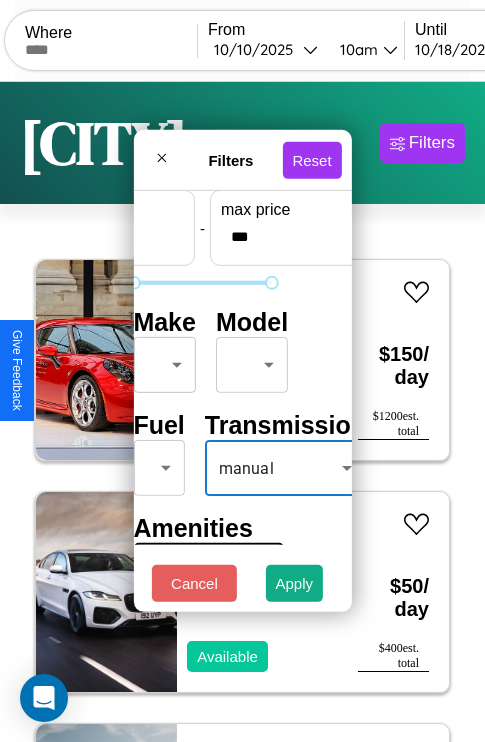 click on "CarGo Where From 10 / 10 / 2025 10am Until 10 / 18 / 2025 10am Become a Host Login Sign Up Phoenix Filters 28  cars in this area These cars can be picked up in this city. Alfa Romeo   Spider   2017 Available $ 150  / day $ 1200  est. total Jaguar   F-TYPE   2024 Available $ 50  / day $ 400  est. total Ford   Courier   2022 Available $ 180  / day $ 1440  est. total Chevrolet   4500HD   2016 Available $ 40  / day $ 320  est. total Jeep   Grand Wagoneer L   2018 Available $ 100  / day $ 800  est. total Dodge   Durango   2014 Unavailable $ 120  / day $ 960  est. total Maserati   Spyder   2014 Available $ 80  / day $ 640  est. total Buick   Skylark   2022 Unavailable $ 180  / day $ 1440  est. total Lincoln   MKS   2022 Unavailable $ 60  / day $ 480  est. total Infiniti   QX60   2014 Unavailable $ 140  / day $ 1120  est. total Bentley   Bentayga   2021 Unavailable $ 60  / day $ 480  est. total BMW   335d   2018 Available $ 120  / day $ 960  est. total Toyota   Previa   2023 Available $ 180  / day $ 1440  est. total" at bounding box center [242, 412] 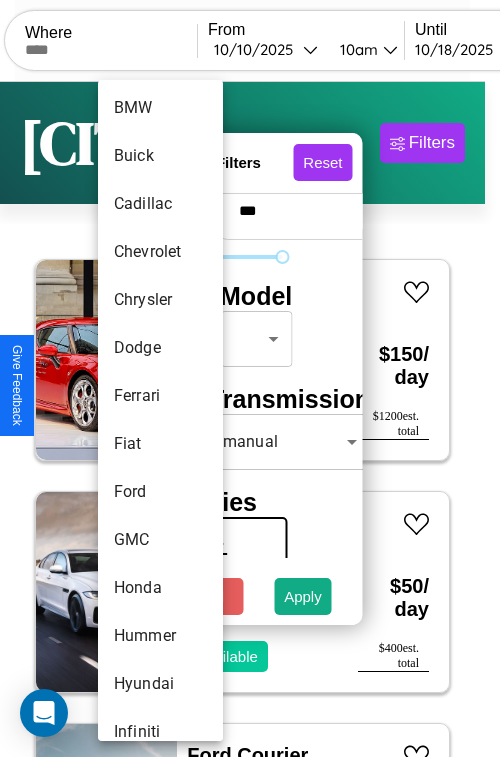 scroll, scrollTop: 326, scrollLeft: 0, axis: vertical 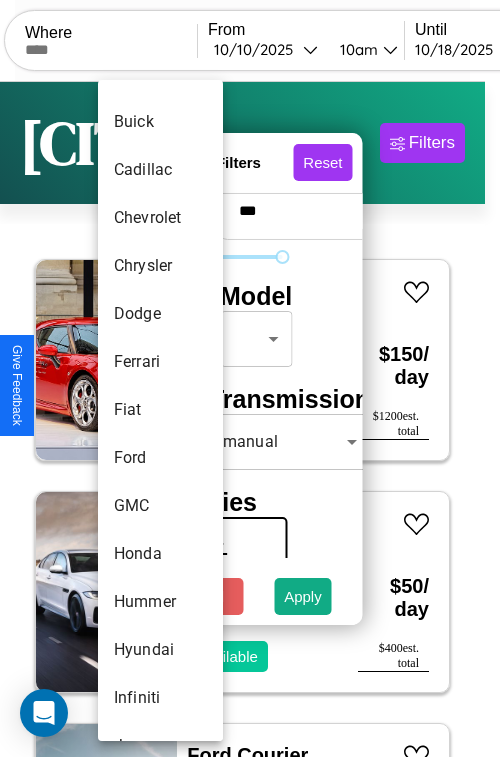 click on "Fiat" at bounding box center (160, 410) 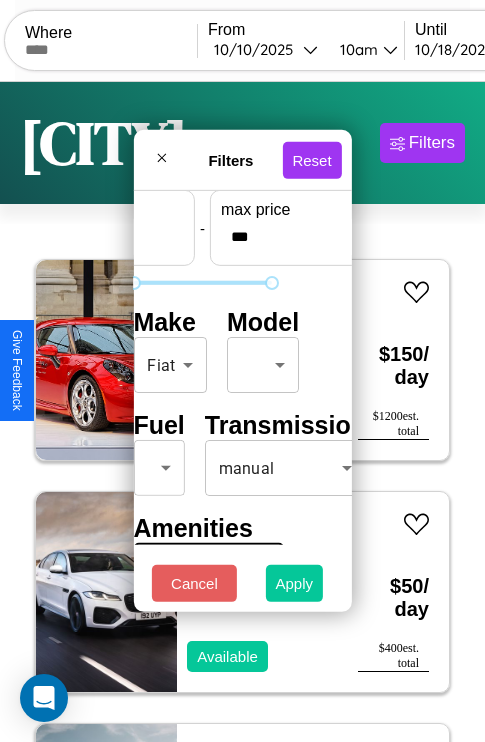 click on "Apply" at bounding box center [295, 583] 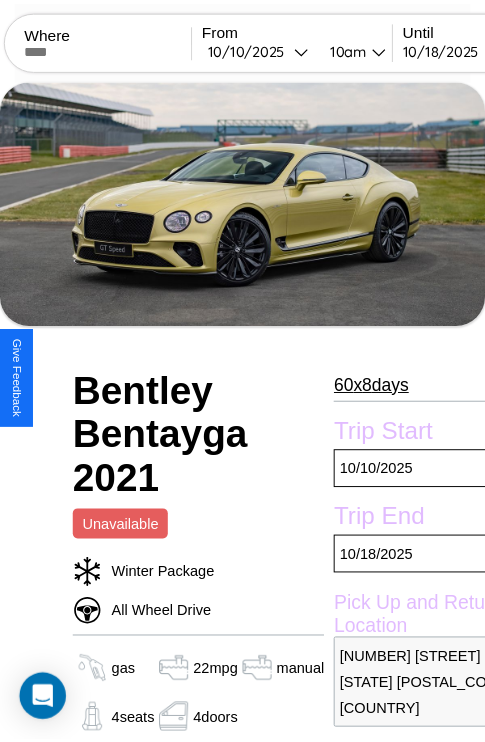 scroll, scrollTop: 0, scrollLeft: 0, axis: both 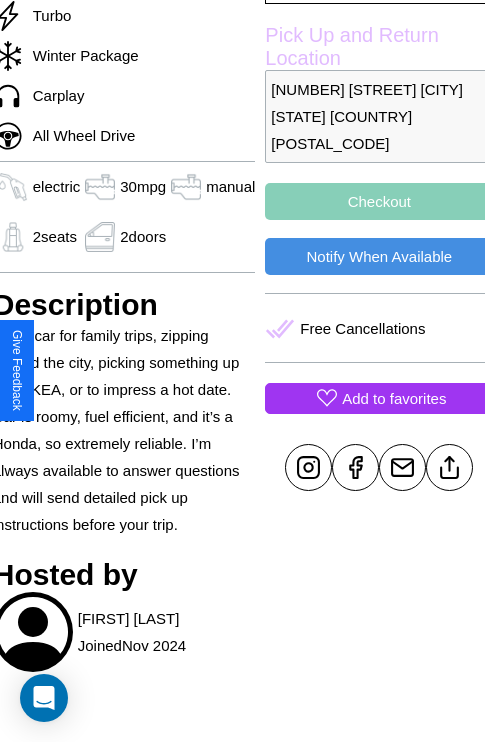 click on "Add to favorites" at bounding box center (394, 398) 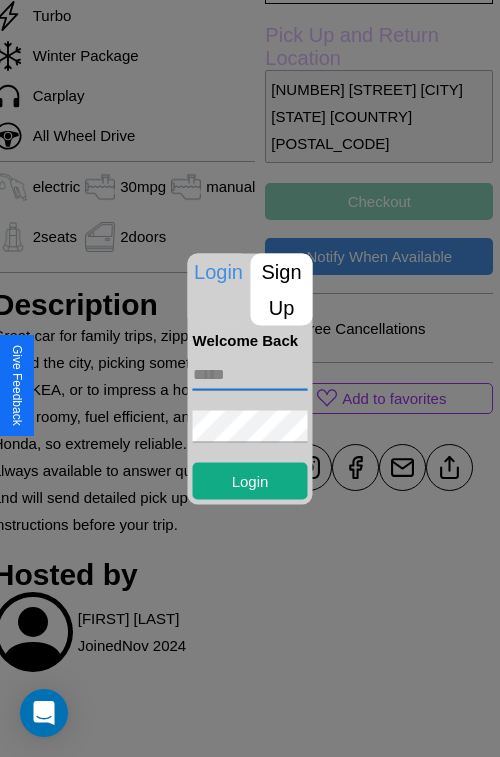 click at bounding box center (250, 374) 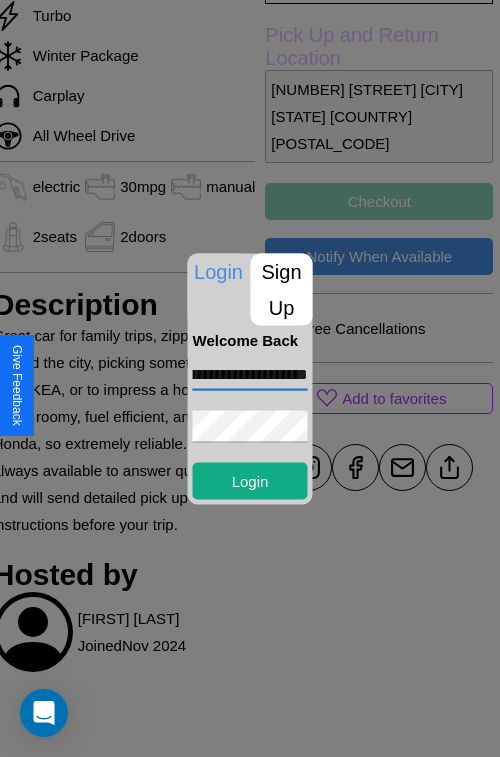 scroll, scrollTop: 0, scrollLeft: 64, axis: horizontal 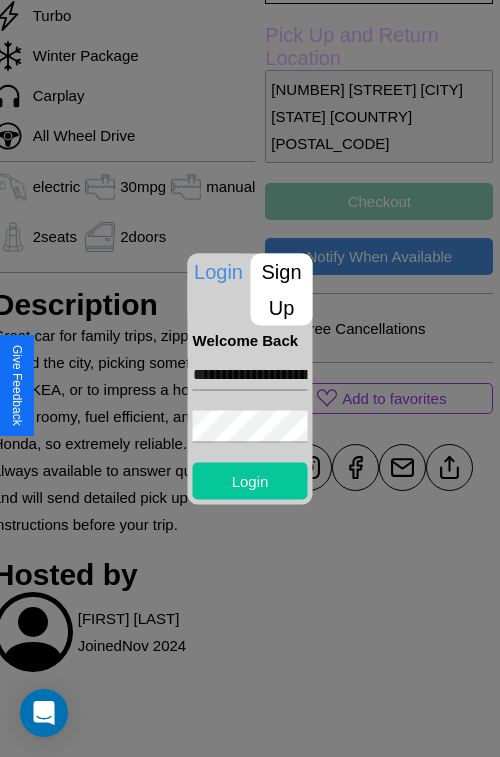 click on "Login" at bounding box center [250, 480] 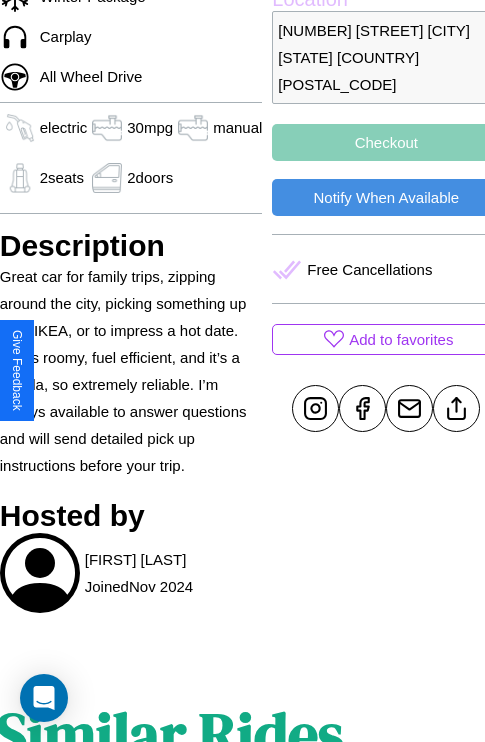 scroll, scrollTop: 980, scrollLeft: 30, axis: both 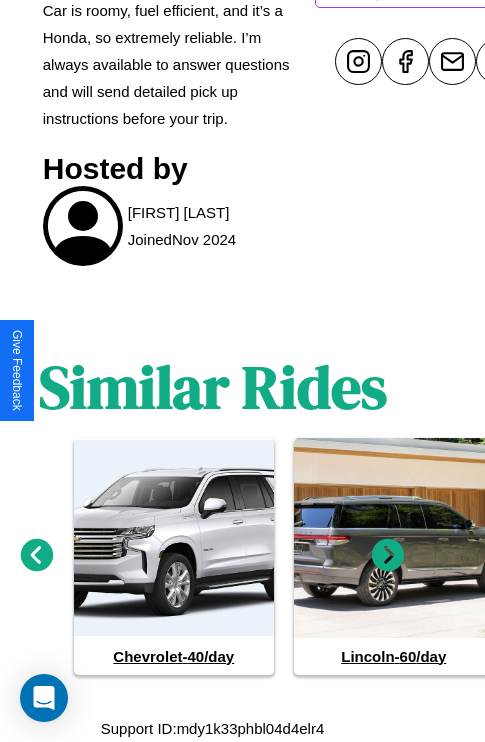 click 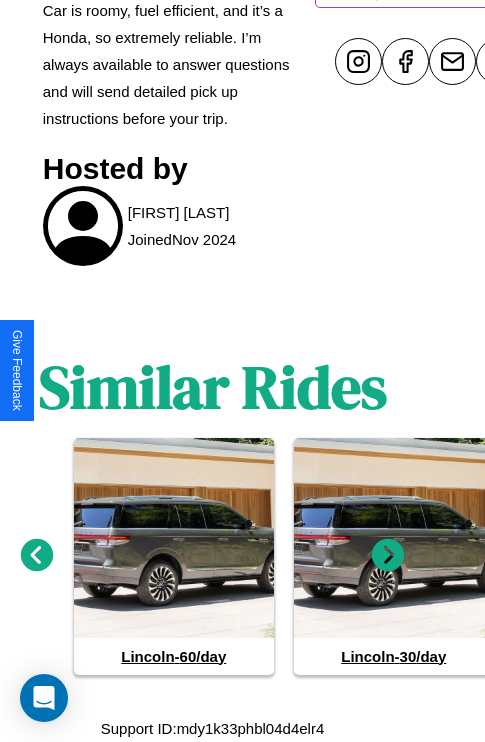 click 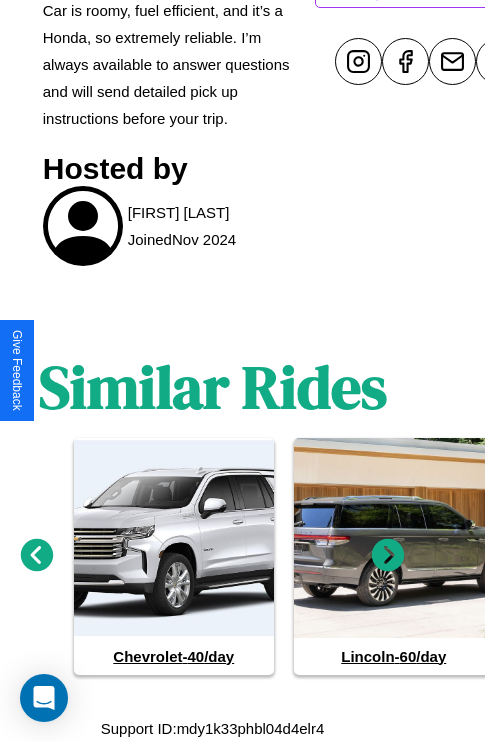 click 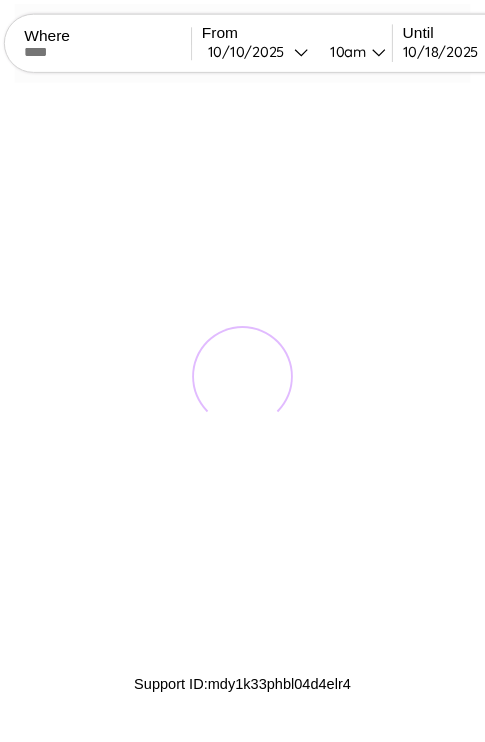 scroll, scrollTop: 0, scrollLeft: 0, axis: both 